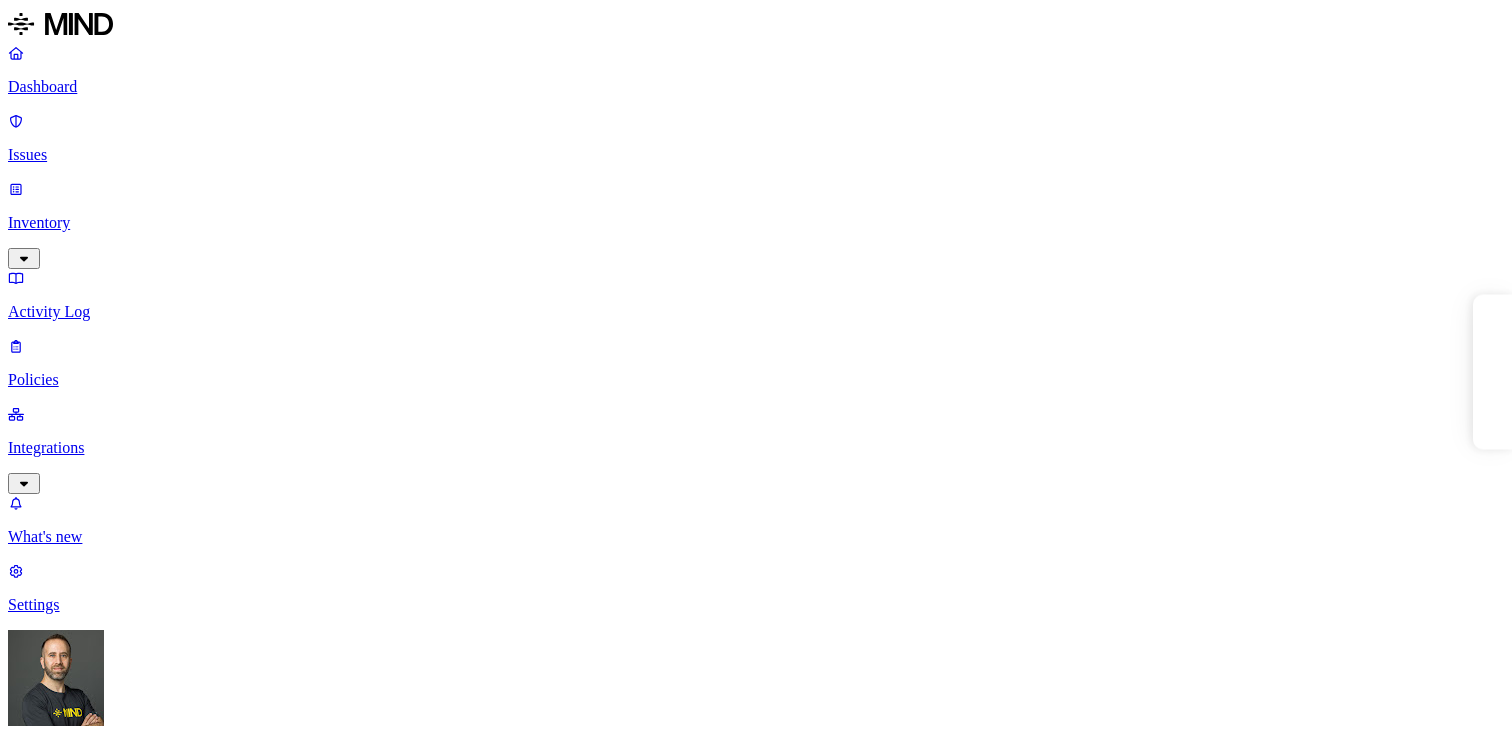 scroll, scrollTop: 0, scrollLeft: 0, axis: both 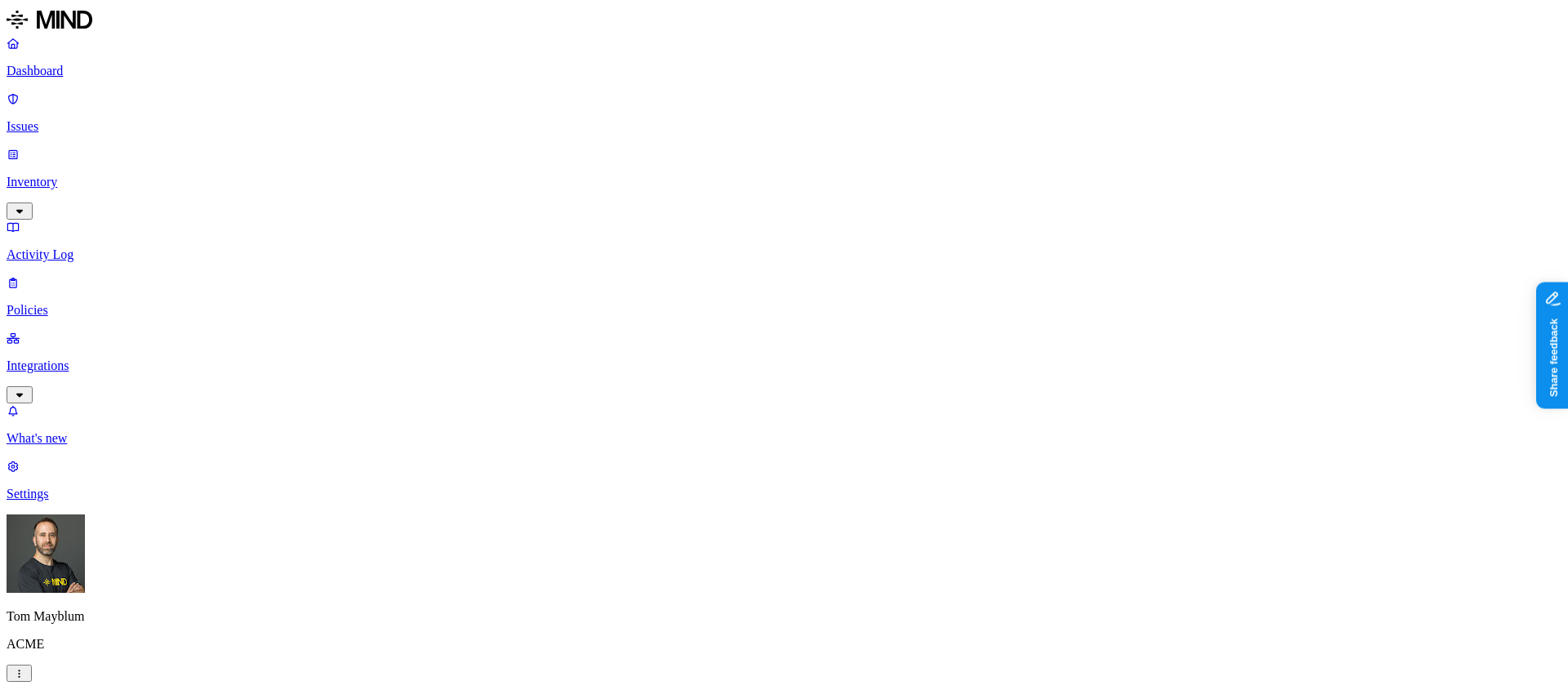 click on "Dashboard Issues Inventory Activity Log Policies Integrations What's new 1 Settings Tom Mayblum ACME Dashboard 5 Discovery Detection Prevention Last update: 01:01 PM Scanned resources 2.69K Resources by integration 1.96K ACME Office365 531 ACME Google Drive 82 MIND ACME 47 ACME Confluence 37 ACME Box 8 ACME onprem file share PII 312 IBAN 272 SSN 37 Person Name 29 Email address 17 Date of birth 3 Individual Taxpayer Identification 2 PCI 116 Credit card 118 Secrets 176 AWS credentials 169 Github credentials 3 Password 2 Encryption Key 1 Other 1.56K Mind Test File 1.54K Source code 10 CUI 3 Collaboration agreement 2 Statement of work 2 Bill of materials 2 Top resources with sensitive data Resource Sensitive records Owner Last access selective + classify try 4.docx AWS credentials 107 IBAN 1 Person Name 1 Hod Bin Noon May 1, 2025, 04:56 AM selective + calssify trigger try 6.docx AWS credentials 107 IBAN 1 Person Name 1 Hod Bin Noon May 1, 2025, 04:56 AM selective+ clssify trigger test2.docx 107 IBAN 1 1" at bounding box center (784, 1988) 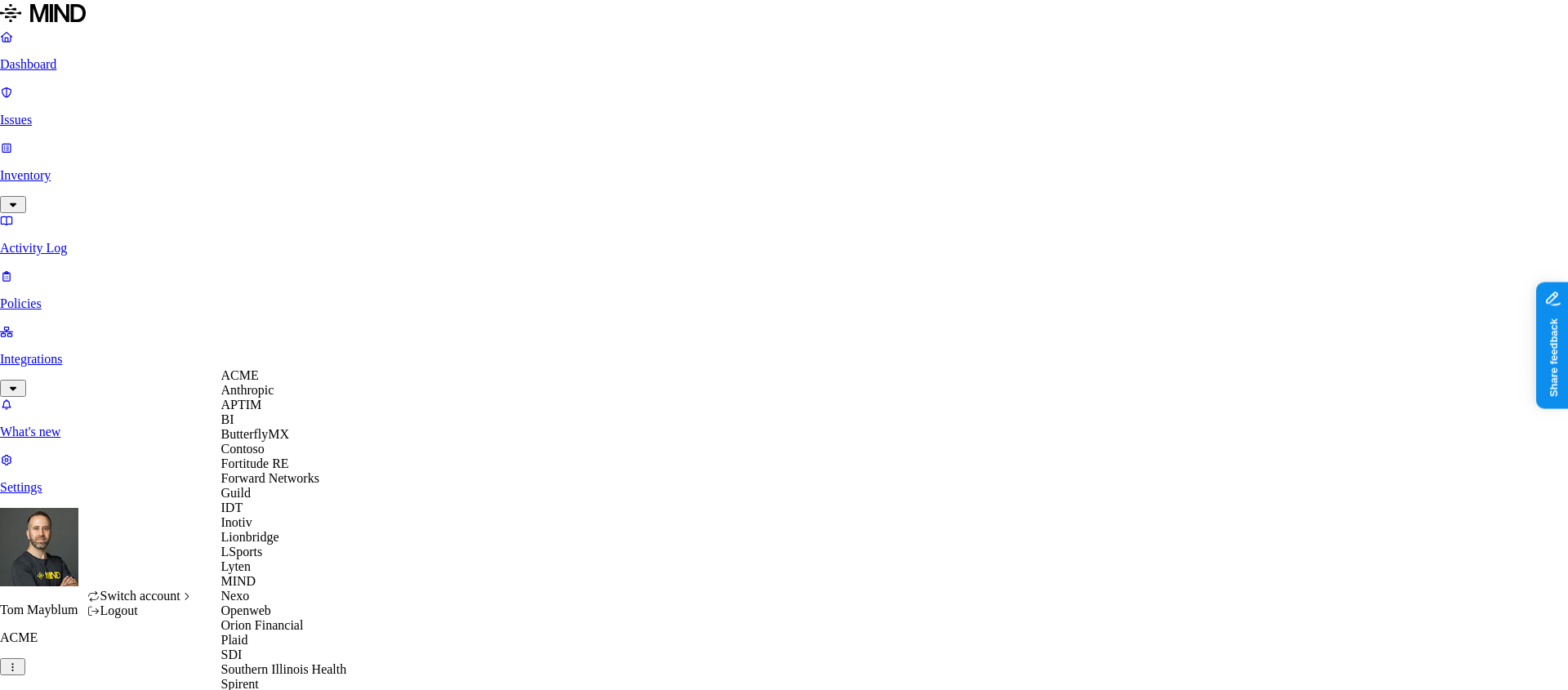 scroll, scrollTop: 407, scrollLeft: 0, axis: vertical 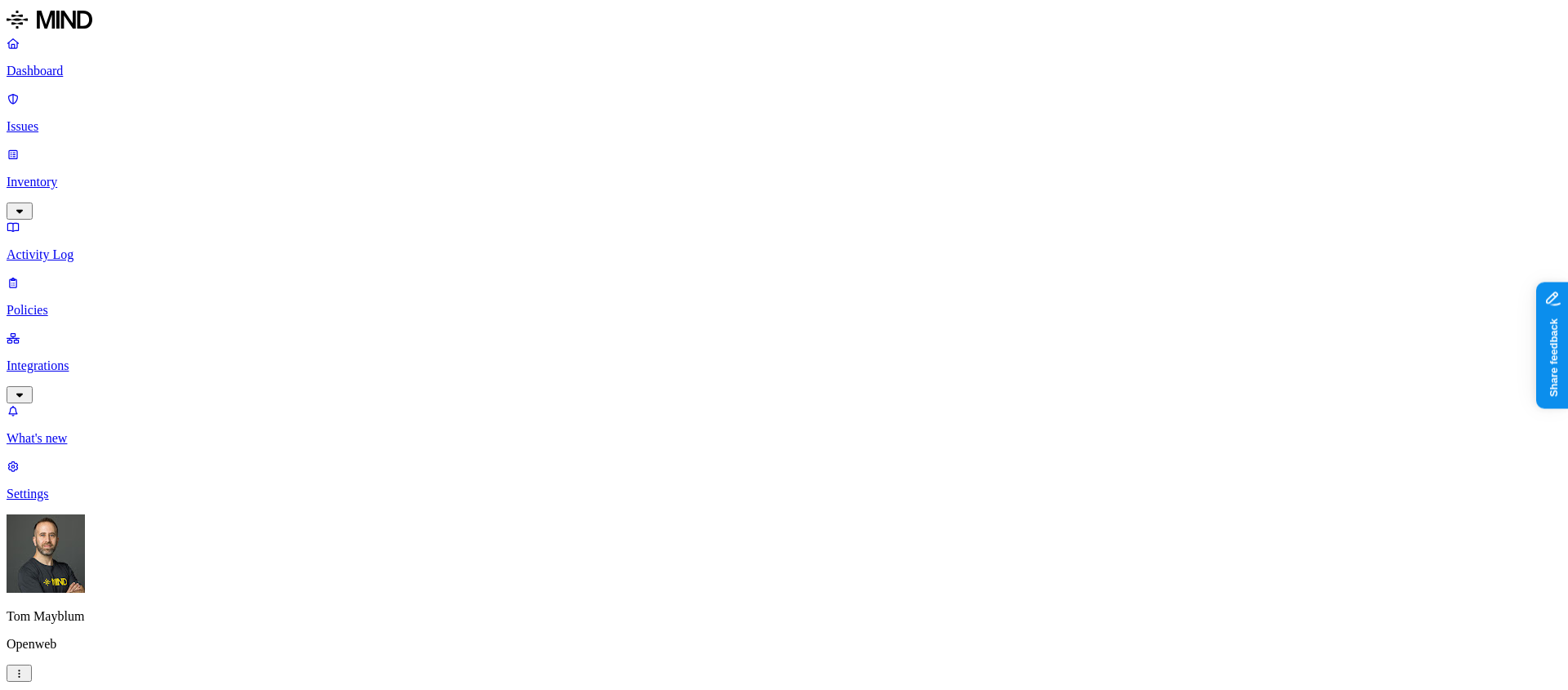 click on "Integrations" at bounding box center (784, 366) 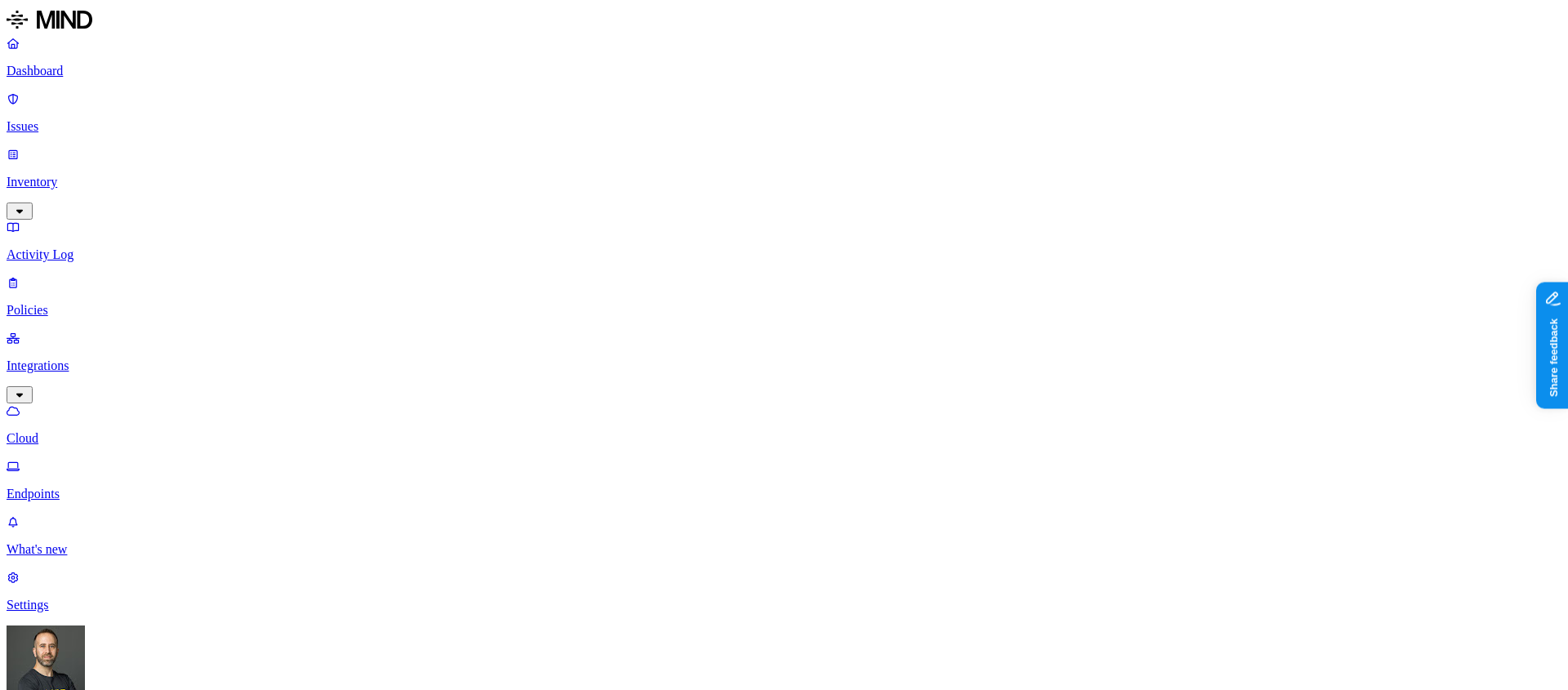 click on "Endpoints" at bounding box center [784, 494] 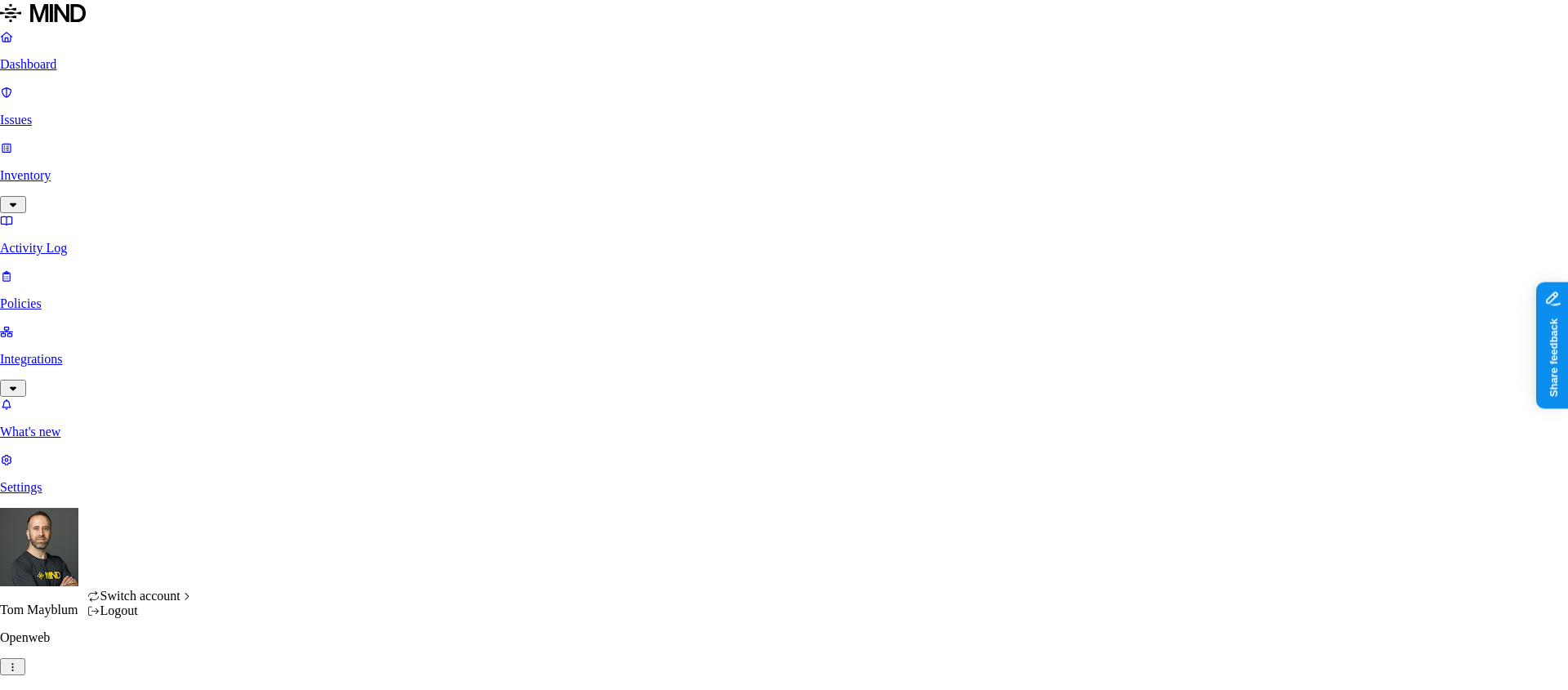 click on "Dashboard Issues Inventory Activity Log Policies Integrations What's new 1 Settings Tom Mayblum Openweb Dashboard 42 Discovery Detection Prevention Last update: 01:05 PM Scanned resources 1.37M Resources by integration 1.29M OpenWeb Google Drive 54.3K Openweb Jira 23.7K OpenWeb 3.59K Openweb Confluence 530 Openweb Github PII 71.1K Email address 203K Person Name 48.3K IBAN 43K Address 22.6K Phone number 11.7K SSN 2.09K PCI 216 Credit card 2.11K Secrets 203 Encryption Key 209 AWS credentials 108 Password 16 OpenAI API Key 8 GCP credentials 8 Databricks credentials 6 Other 29.4K Source code 109K Top resources with sensitive data Resource Sensitive records Owner Last access allfreecrochet.com - subscribers Email address 171711 Person Name 3 Artyom Nazginov Jan 31, 2025, 04:25 AM Thepollsters-6thtab Email address 162975 User Archive Oct 28, 2024, 05:36 AM collectors.wiki - subscribers and clicks of subs Email address 154057 Person Name 2 Phone number 1 Artyom Nazginov Jan 31, 2025, 04:45 AM Email address" at bounding box center [784, 1690] 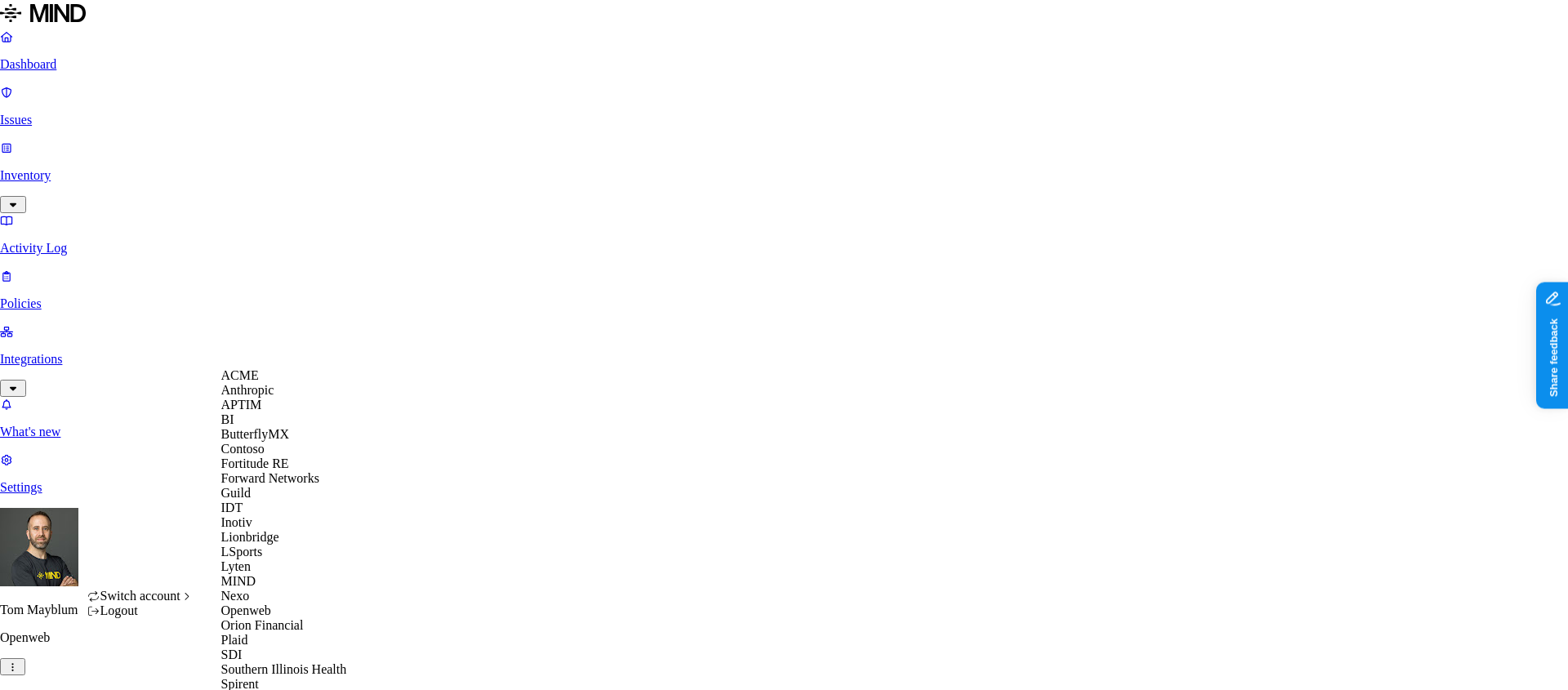 scroll, scrollTop: 205, scrollLeft: 0, axis: vertical 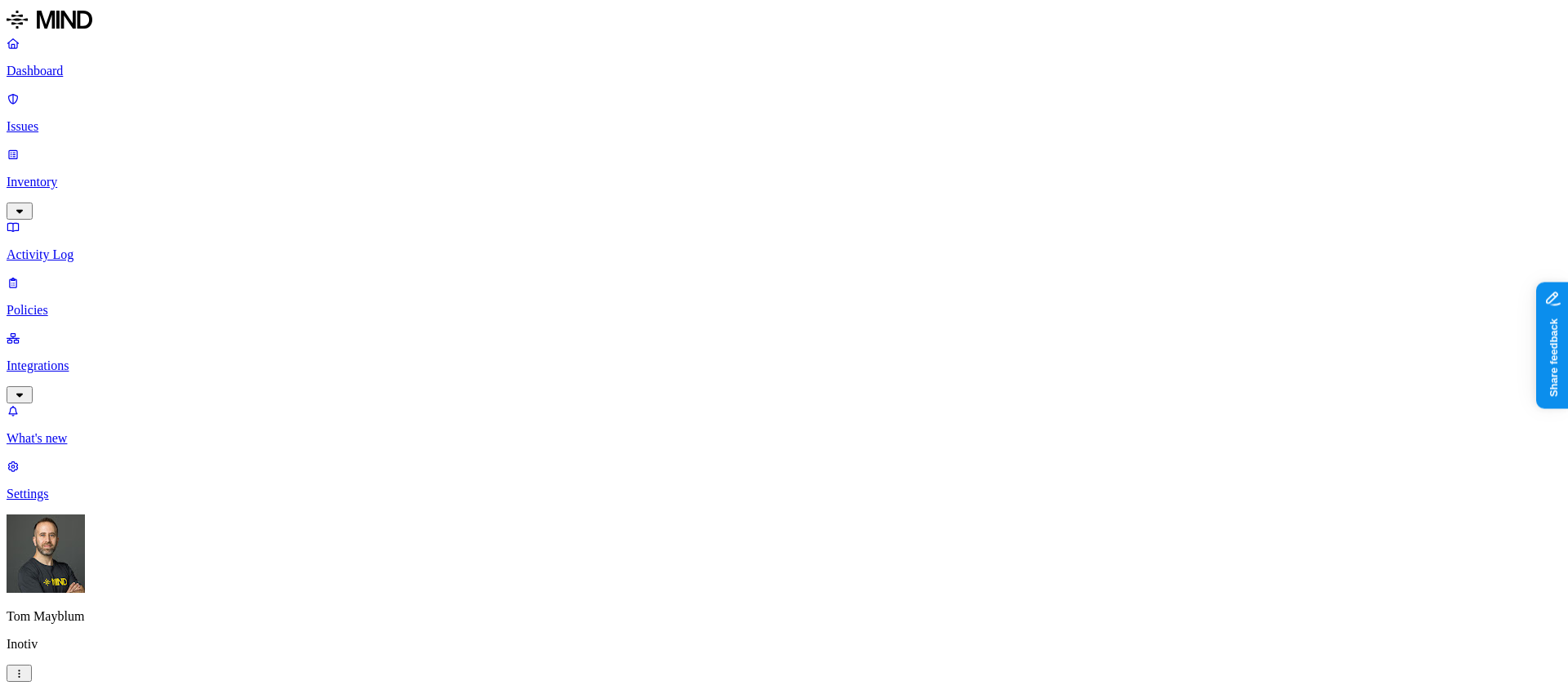 click on "Detection" at bounding box center (97, 1128) 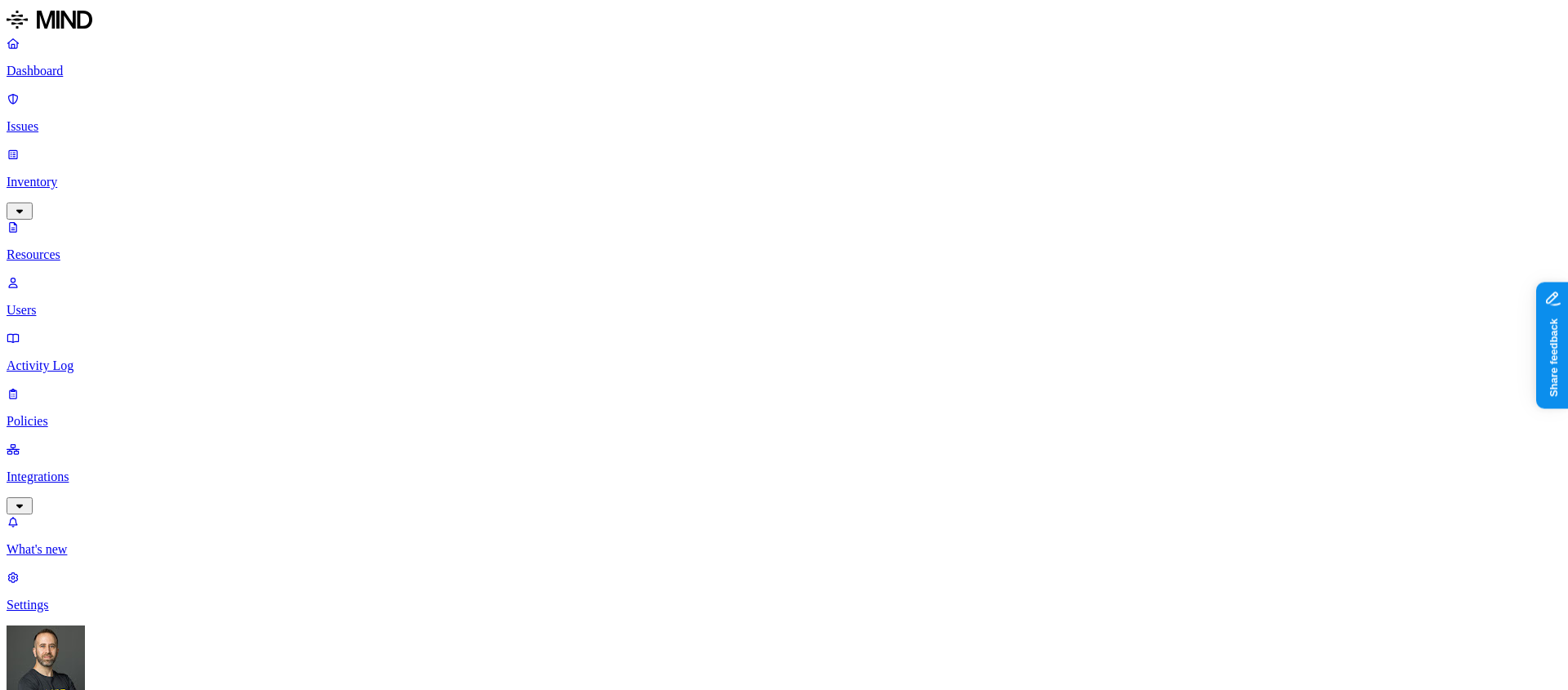 click on "Dashboard" at bounding box center (784, 57) 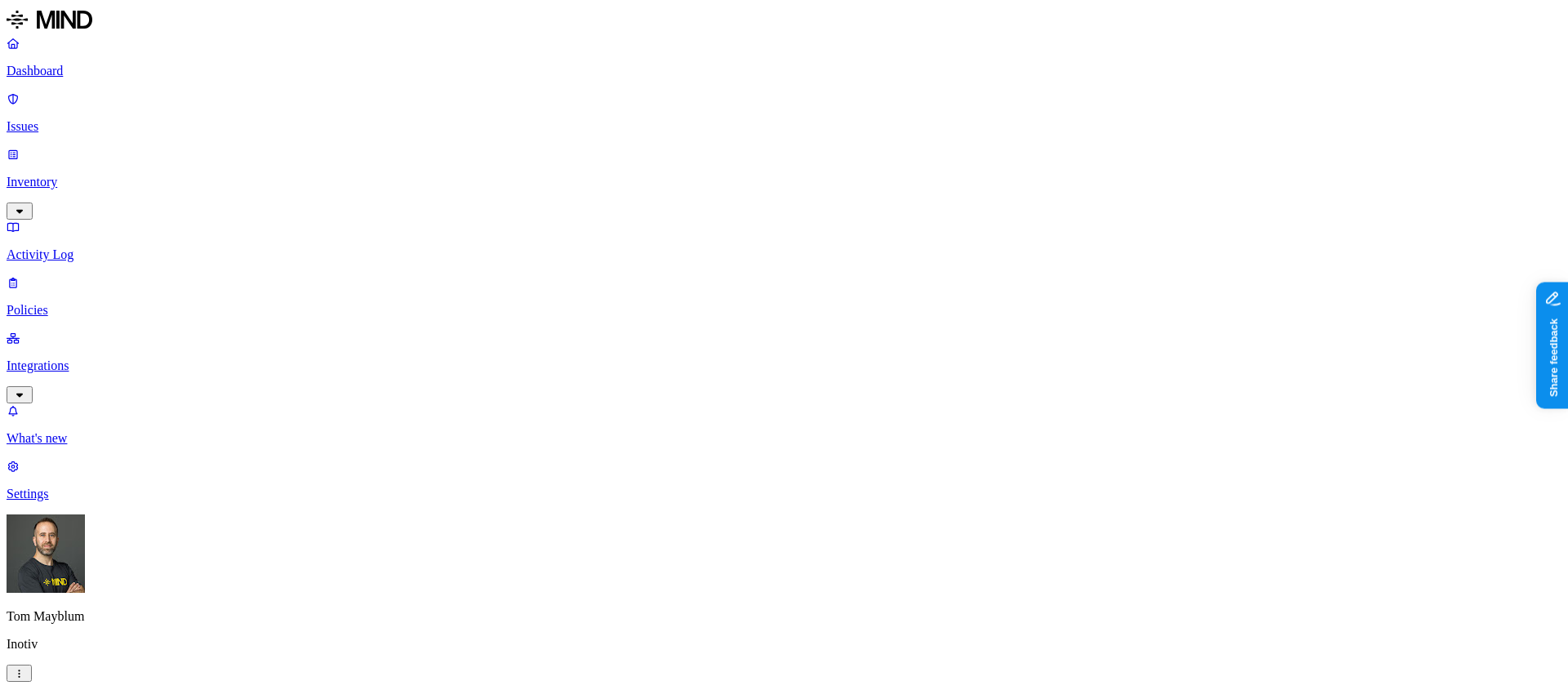 click on "Inventory" at bounding box center (784, 182) 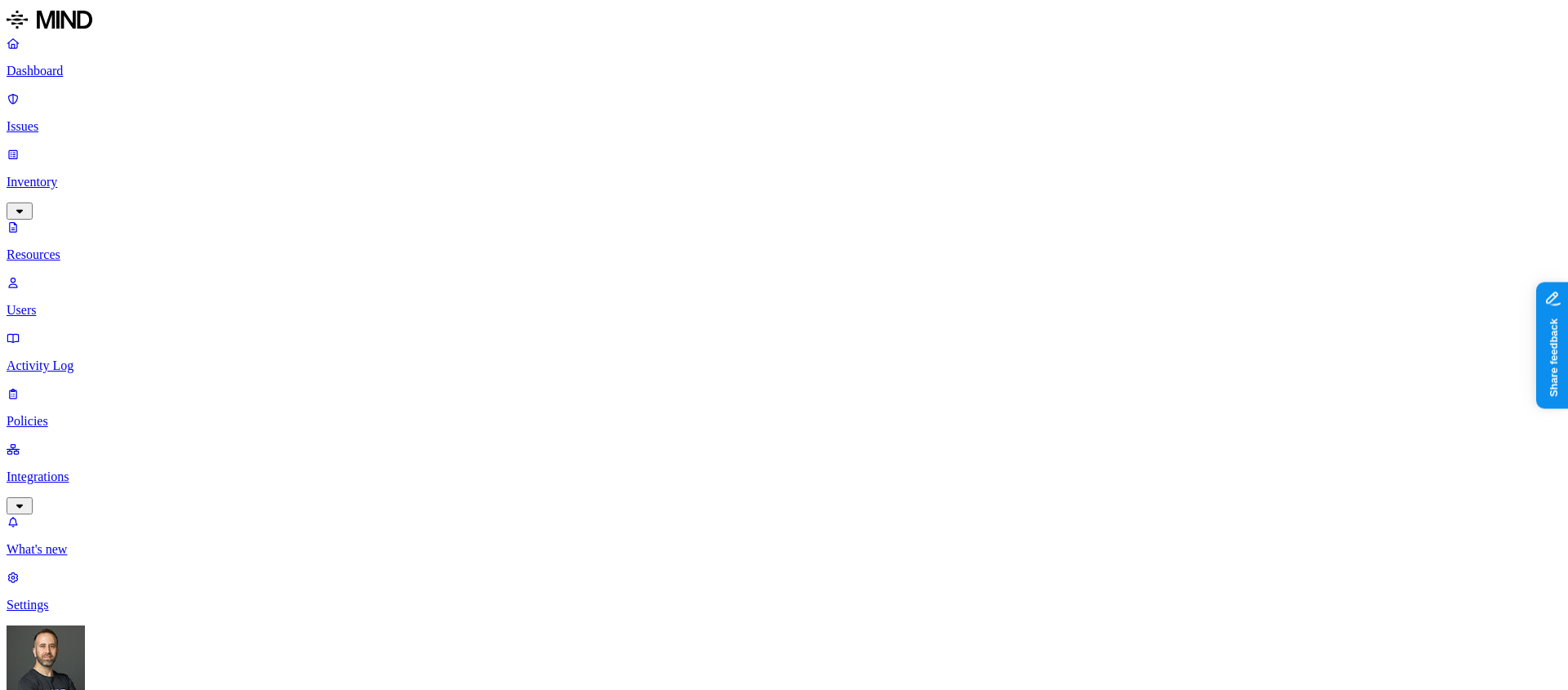 click on "Dashboard" at bounding box center [784, 71] 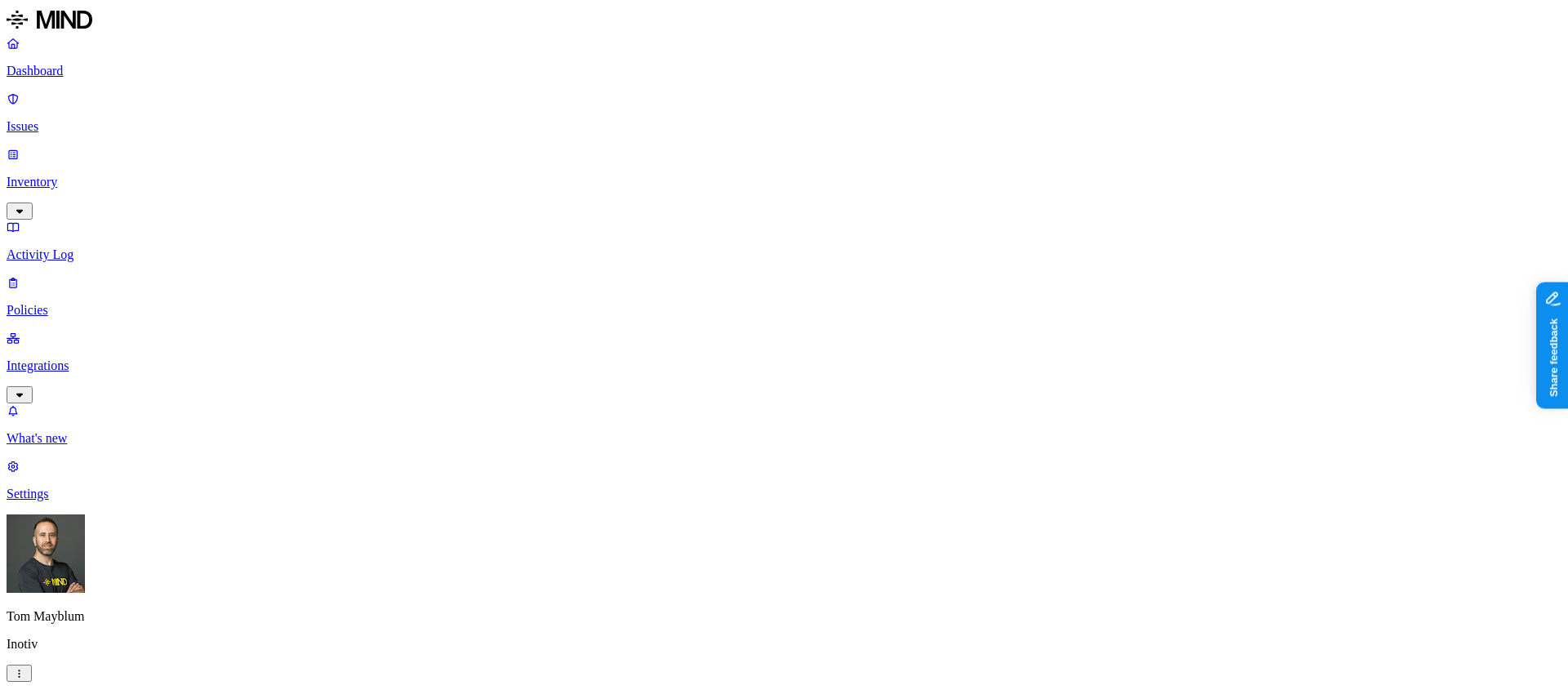 click on "Dashboard Issues Inventory Activity Log Policies Integrations What's new 1 Settings Tom Mayblum Inotiv Dashboard 1 Discovery Detection Prevention Last update: 01:01 PM Scanned resources 2.61M Resources by integration 2.58M O365 18.2K US212-basi10014.bioanalytical.com 3.05K Inotiv Jira 62 Egnyte PII 755K Person Name 604K Email address 478K Address 434K Phone number 397K IBAN 40K SSN 5.58K PCI 2.53K Credit card 2.53K Secrets 345 Password 298 Encryption Key 41 Azure credentials 4 OpenAI API Key 2 Other 47.3K Source code 47.3K CUI 1 Top resources with sensitive data Resource Sensitive records Owner Last access Customer Contacts.xlsx SSN 2 Email address 5000 Person Name 90 Address 3579 Phone number 5000 Kimberly Mac Kay Lake-B2BDataGroup-0326149_AB.xlsx Email address 5000 Person Name 682 Address 2800 Phone number 5000 Andrew Brown Contacts 9.20.2013.xlsx SSN 9 Email address 5000 Individual Taxpayer Identification 2 Person Name 601 Address 2062 Phone number 5000 wlaird Person Employee Details Report.xlsx" at bounding box center (784, 1429) 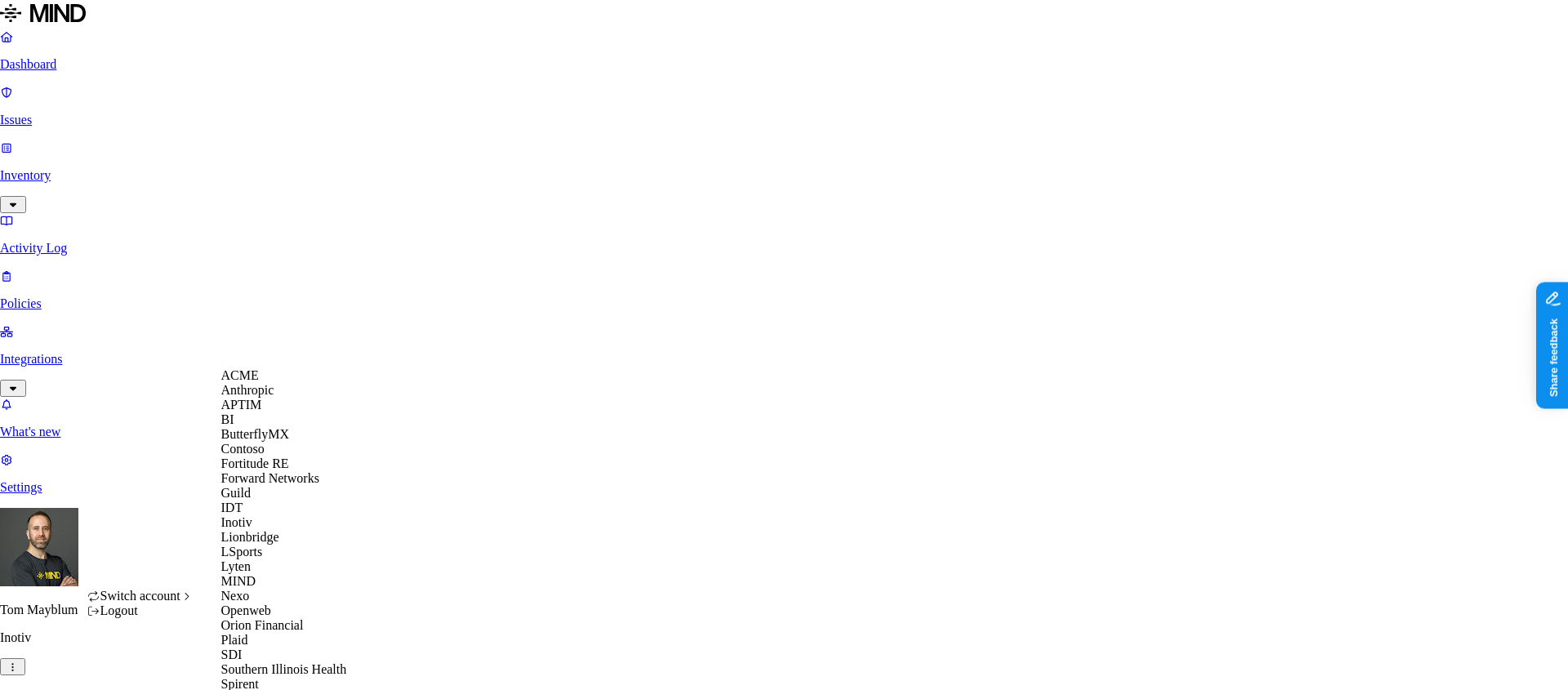 scroll, scrollTop: 420, scrollLeft: 0, axis: vertical 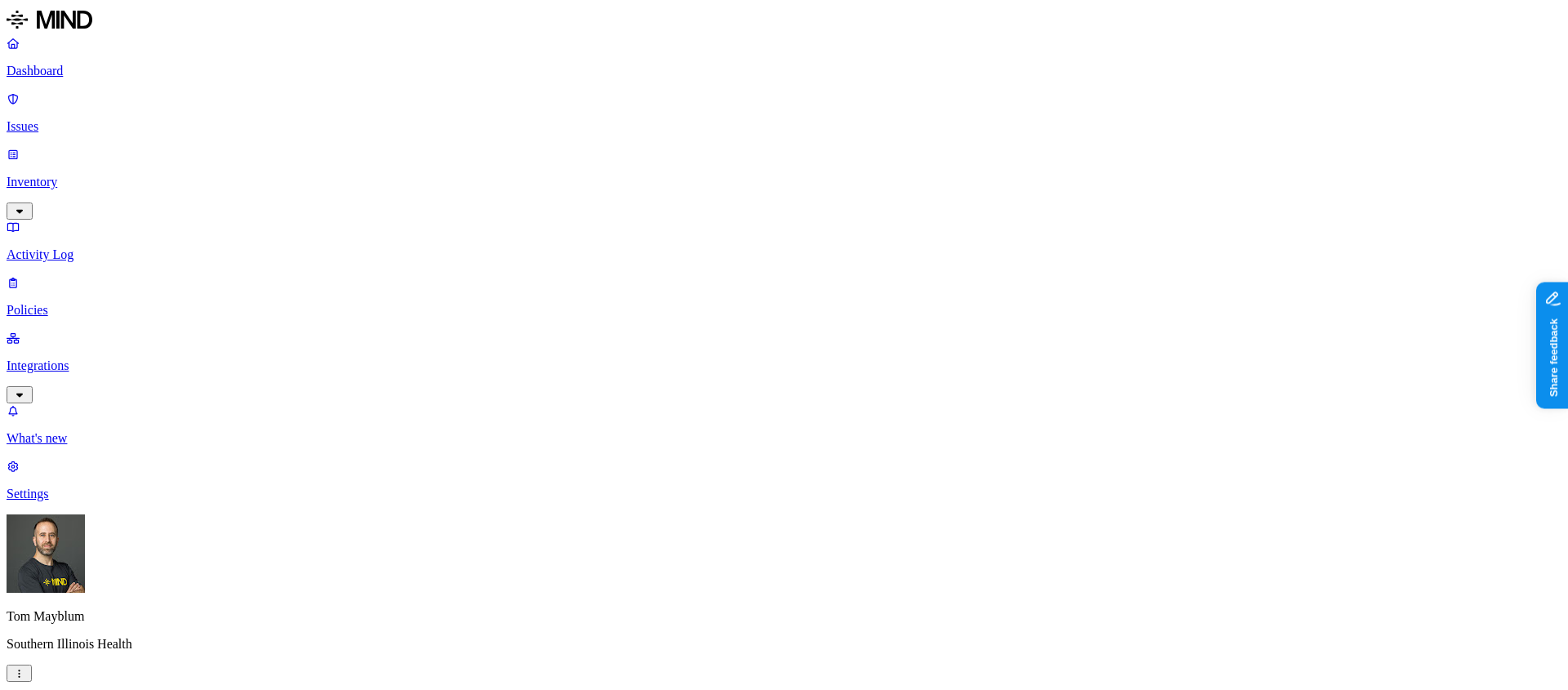 click on "Inventory" at bounding box center (784, 182) 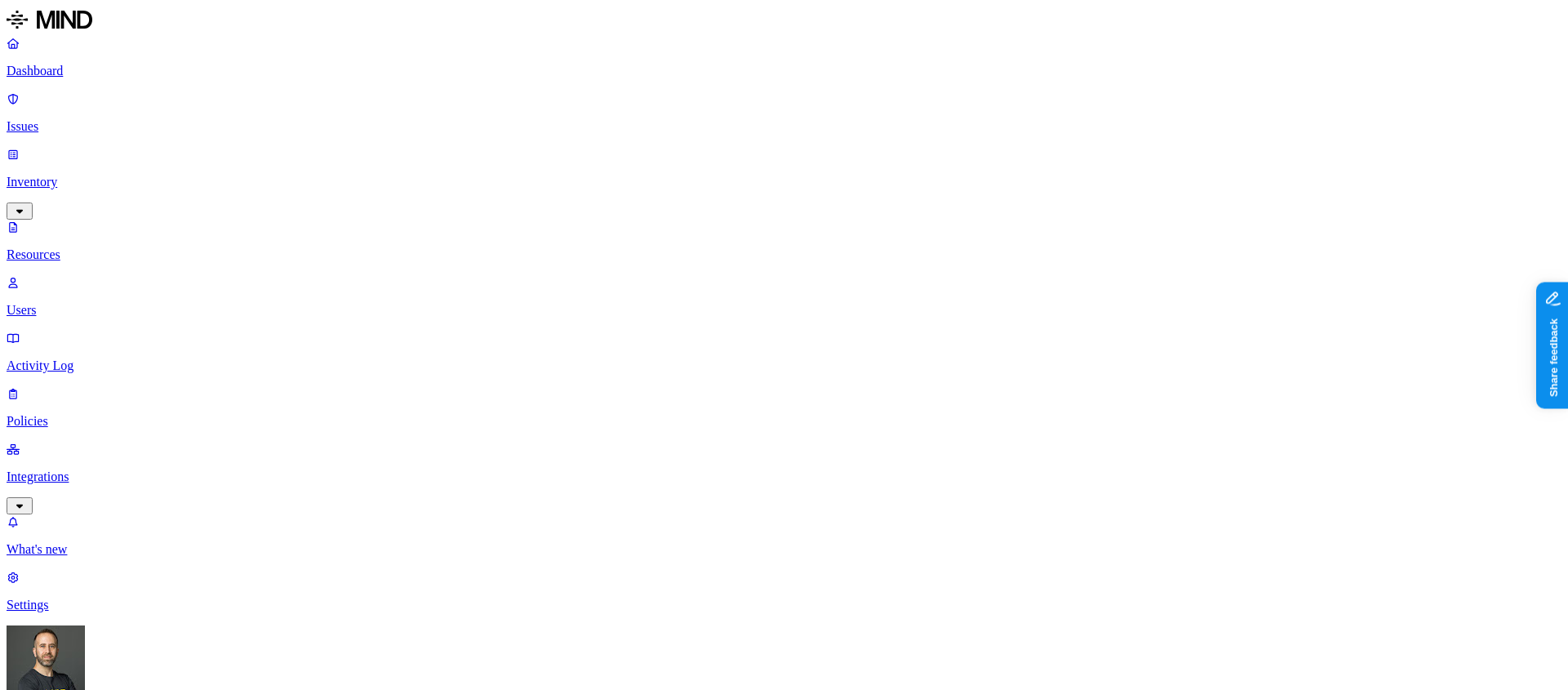 click on "Access" at bounding box center (30, 959) 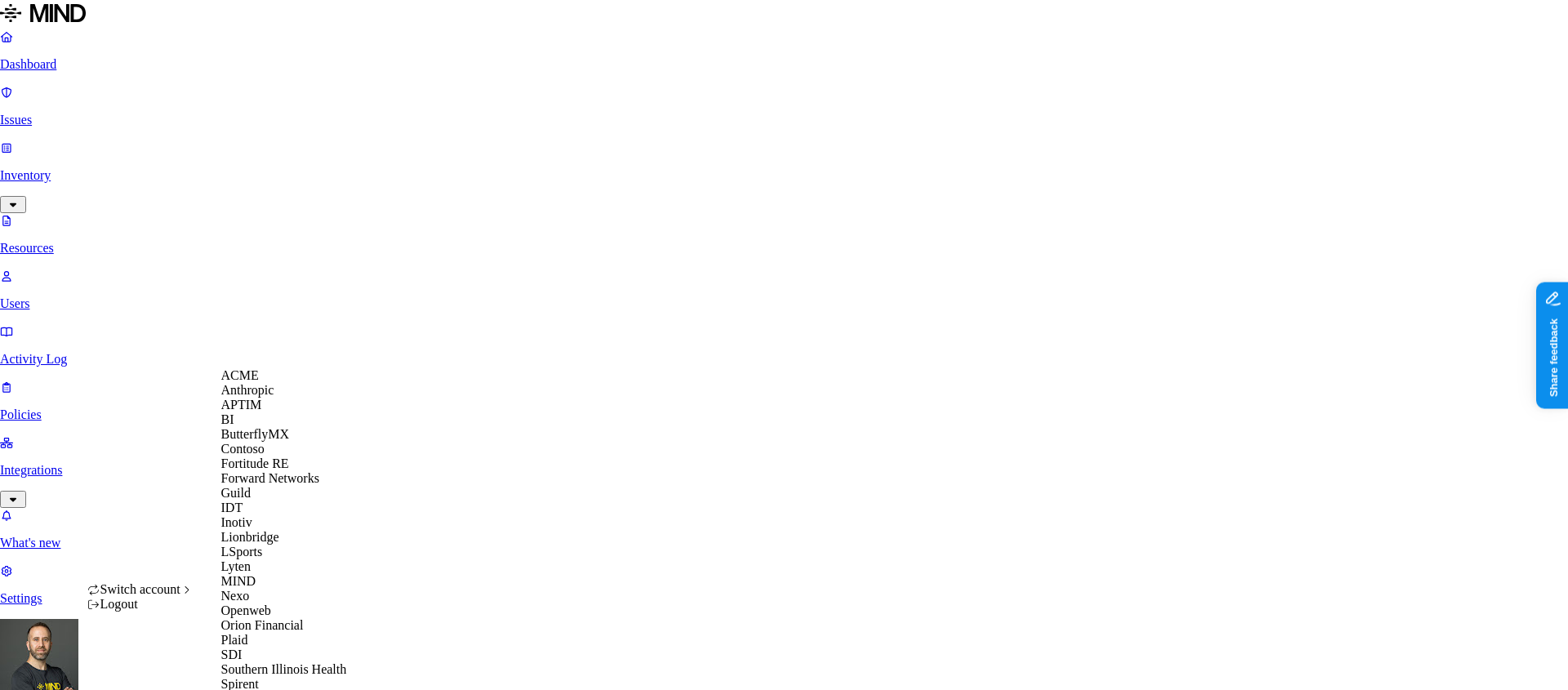 scroll, scrollTop: 109, scrollLeft: 0, axis: vertical 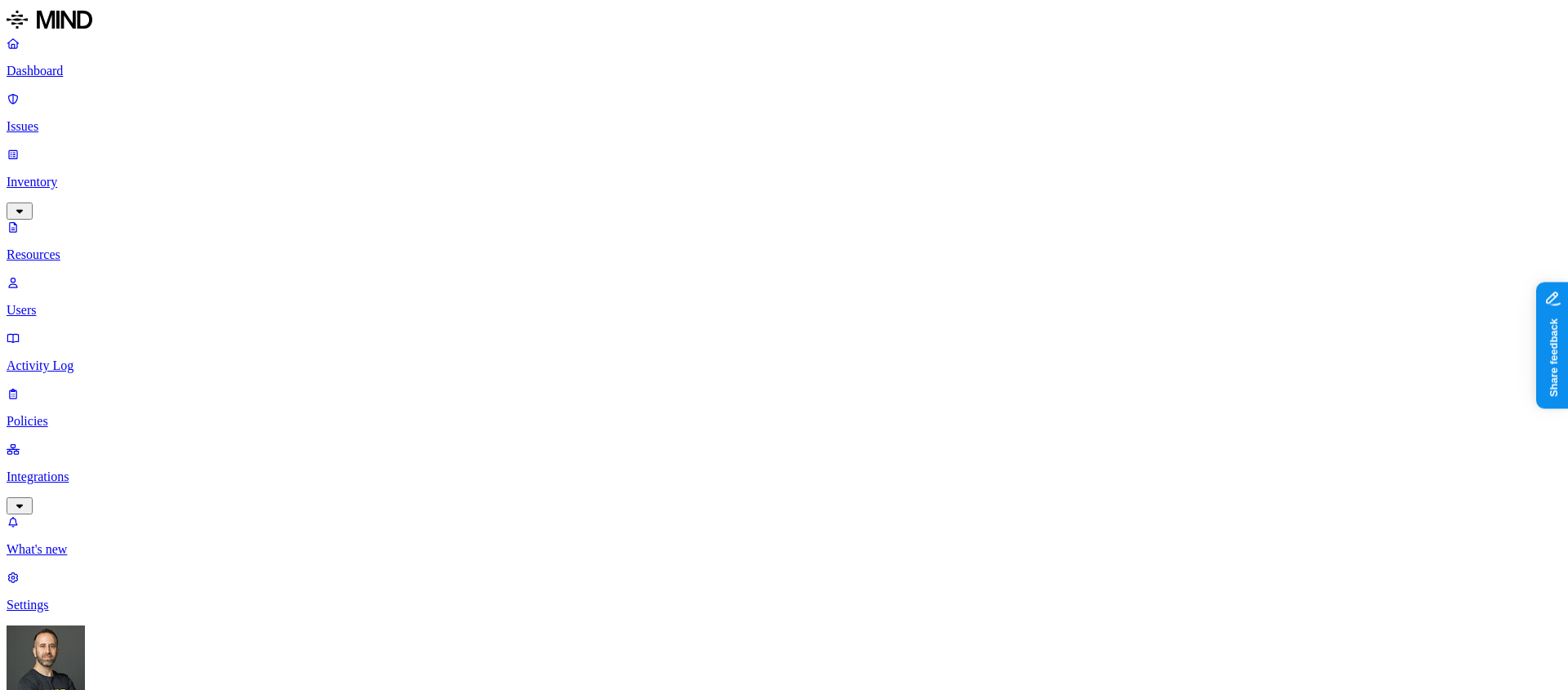 click on "Screenshot [YEAR]-[MONTH]-[DAY] [HOUR]:[MINUTE]:[SECOND].png – – – [MONTH] [DAY], [YEAR], [HOUR]:[MINUTE] [AM/PM] [LAST] [LAST]/Pictures/Screenshots [NUMBER] SA.pdf PII / PHI 20 – Internal 3 [MONTH] [DAY], [YEAR], [HOUR]:[MINUTE] [AM/PM] [LAST] [LAST]/Documents/Old one Drive documents/Desktop/ORDERS DSAN per dichiarazione composizione societaria.pdf – – – [MONTH] [DAY], [YEAR], [HOUR]:[MINUTE] [AM/PM] [LAST] [LAST]/Desktop [NUMBER] [DATE].pdf – – – 5" at bounding box center (784, 4764) 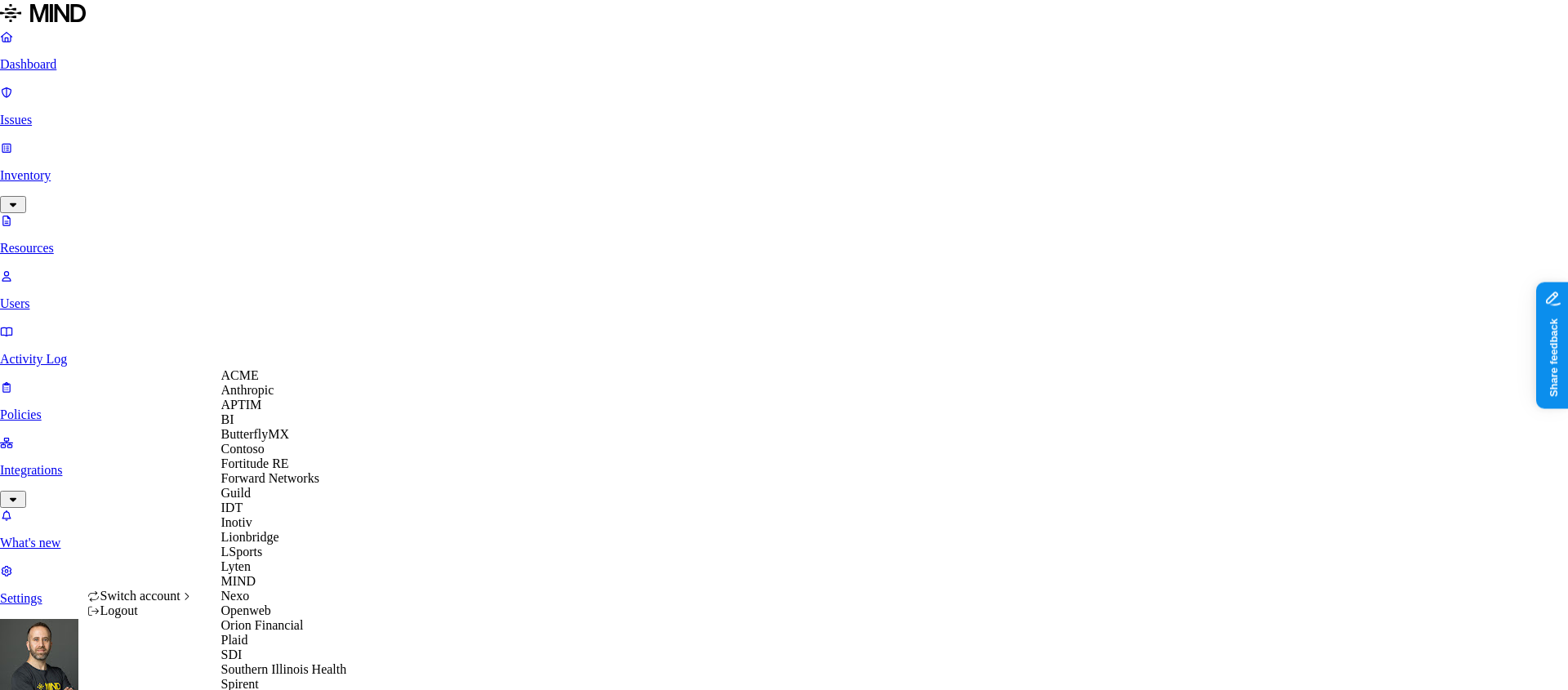 scroll, scrollTop: 516, scrollLeft: 0, axis: vertical 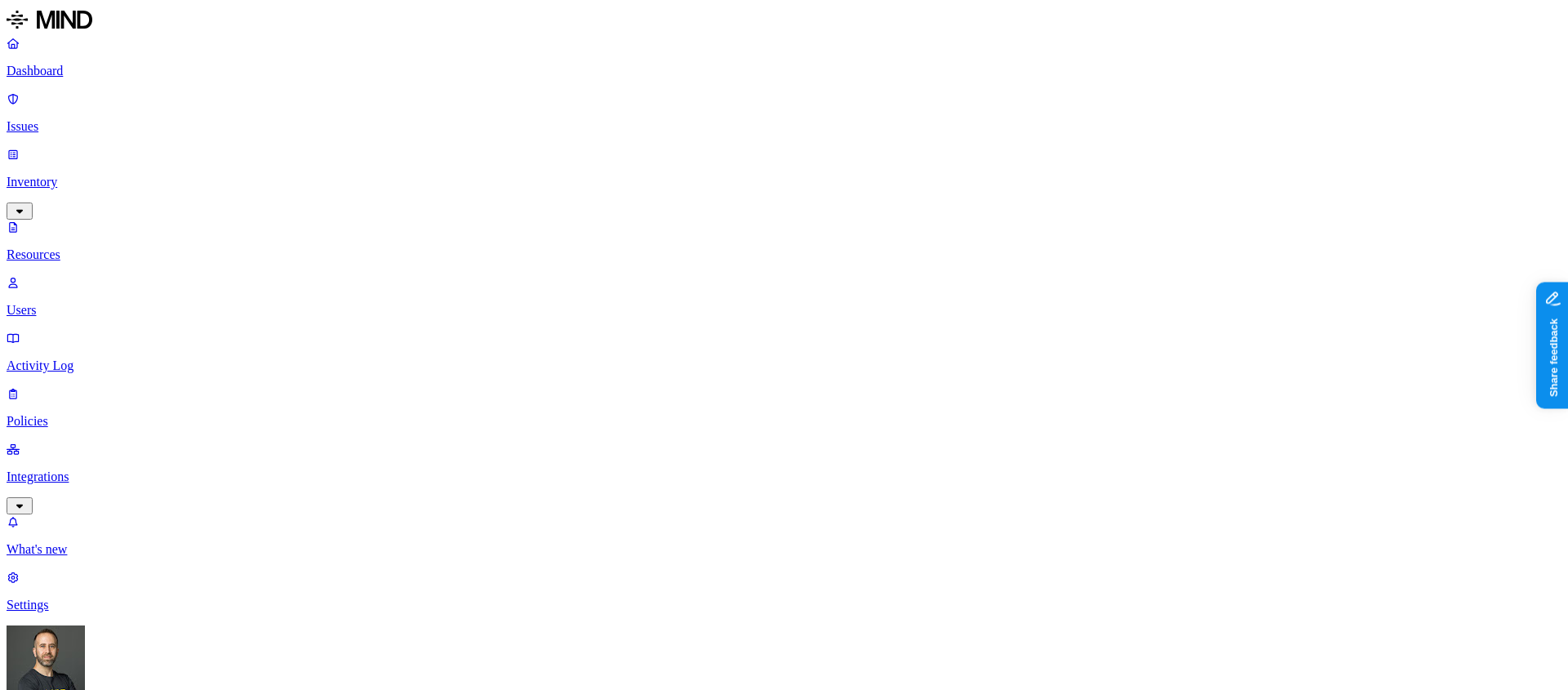 click on "Labels" at bounding box center [29, 959] 